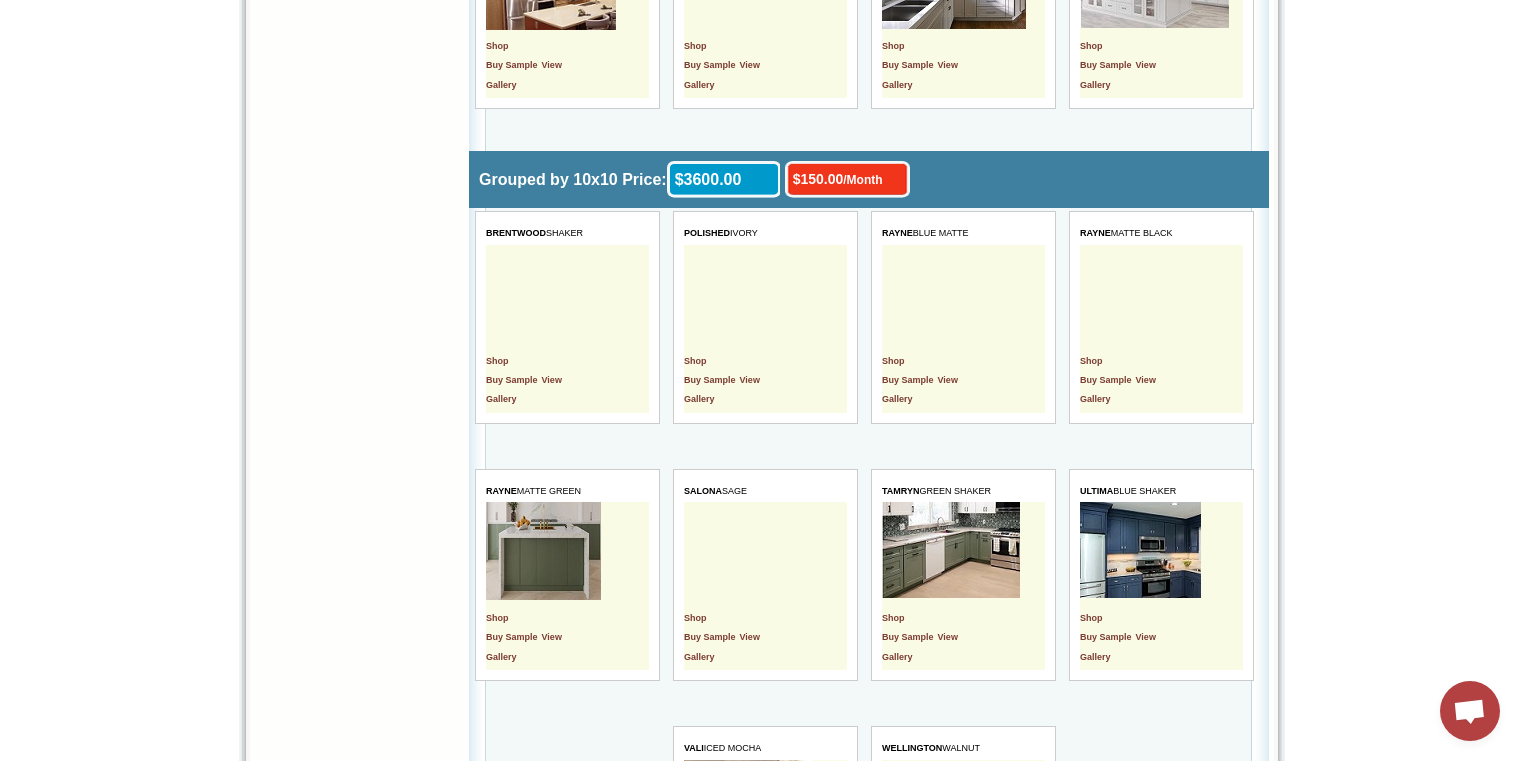 scroll, scrollTop: 4640, scrollLeft: 0, axis: vertical 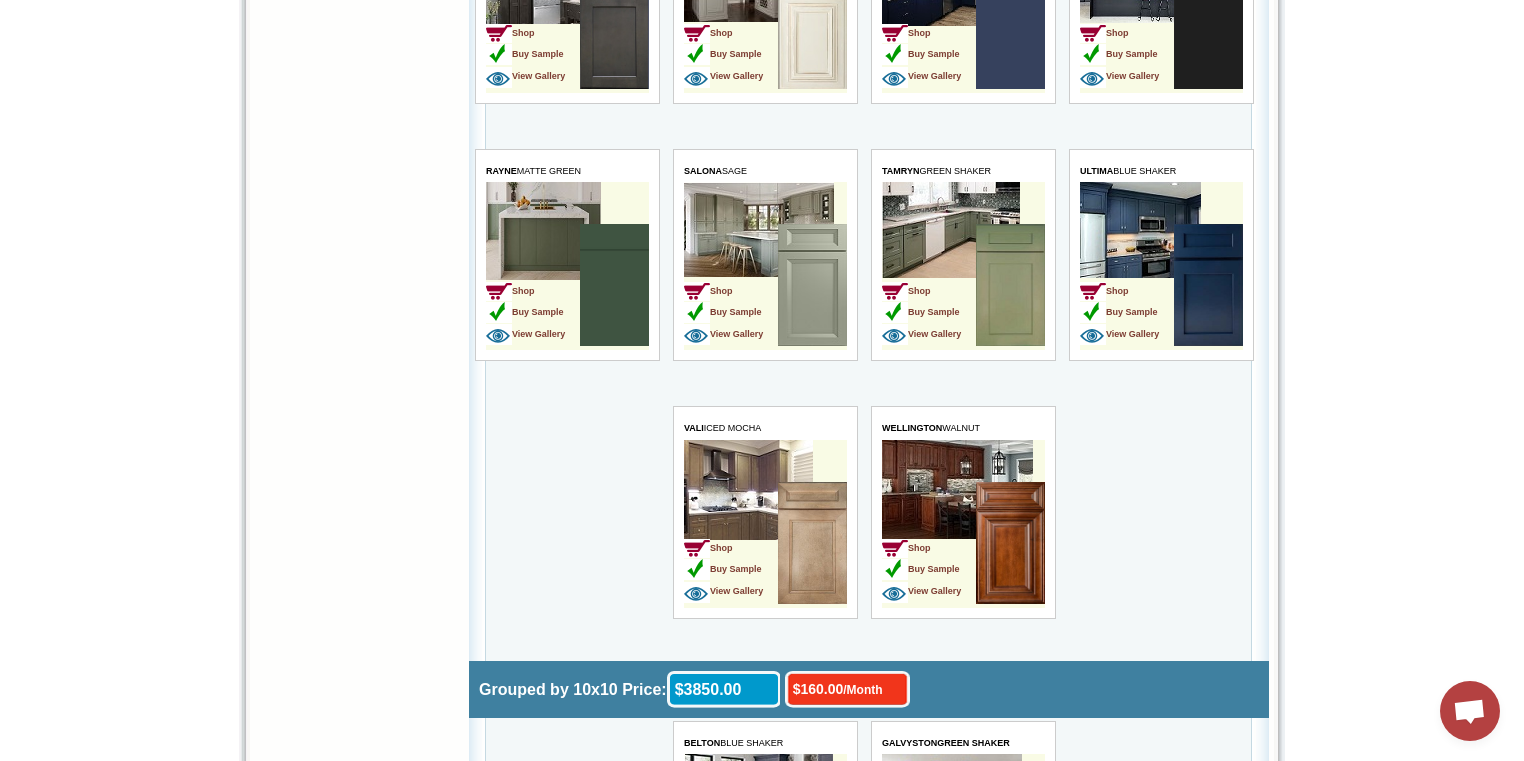 click at bounding box center [1010, 543] 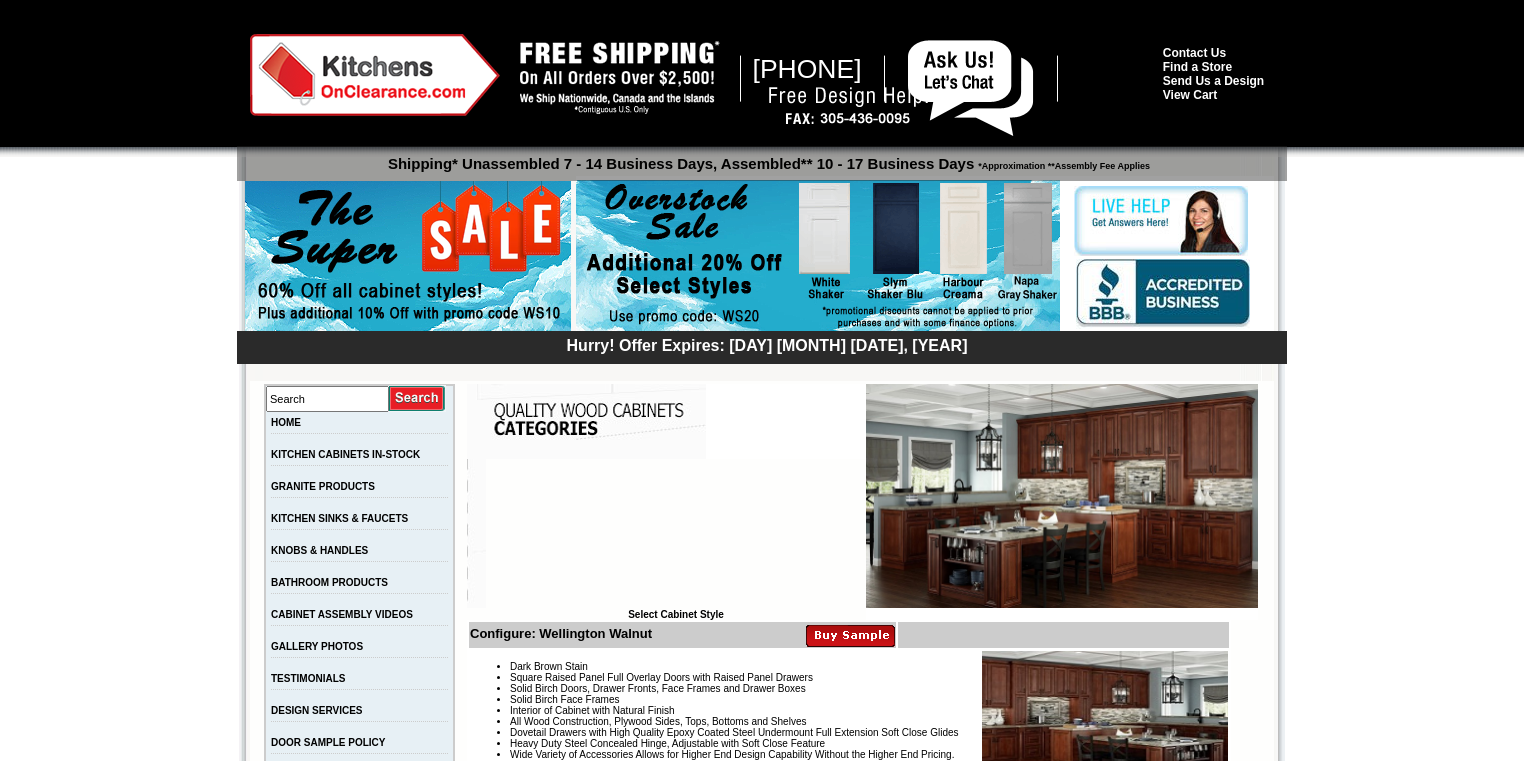 scroll, scrollTop: 0, scrollLeft: 0, axis: both 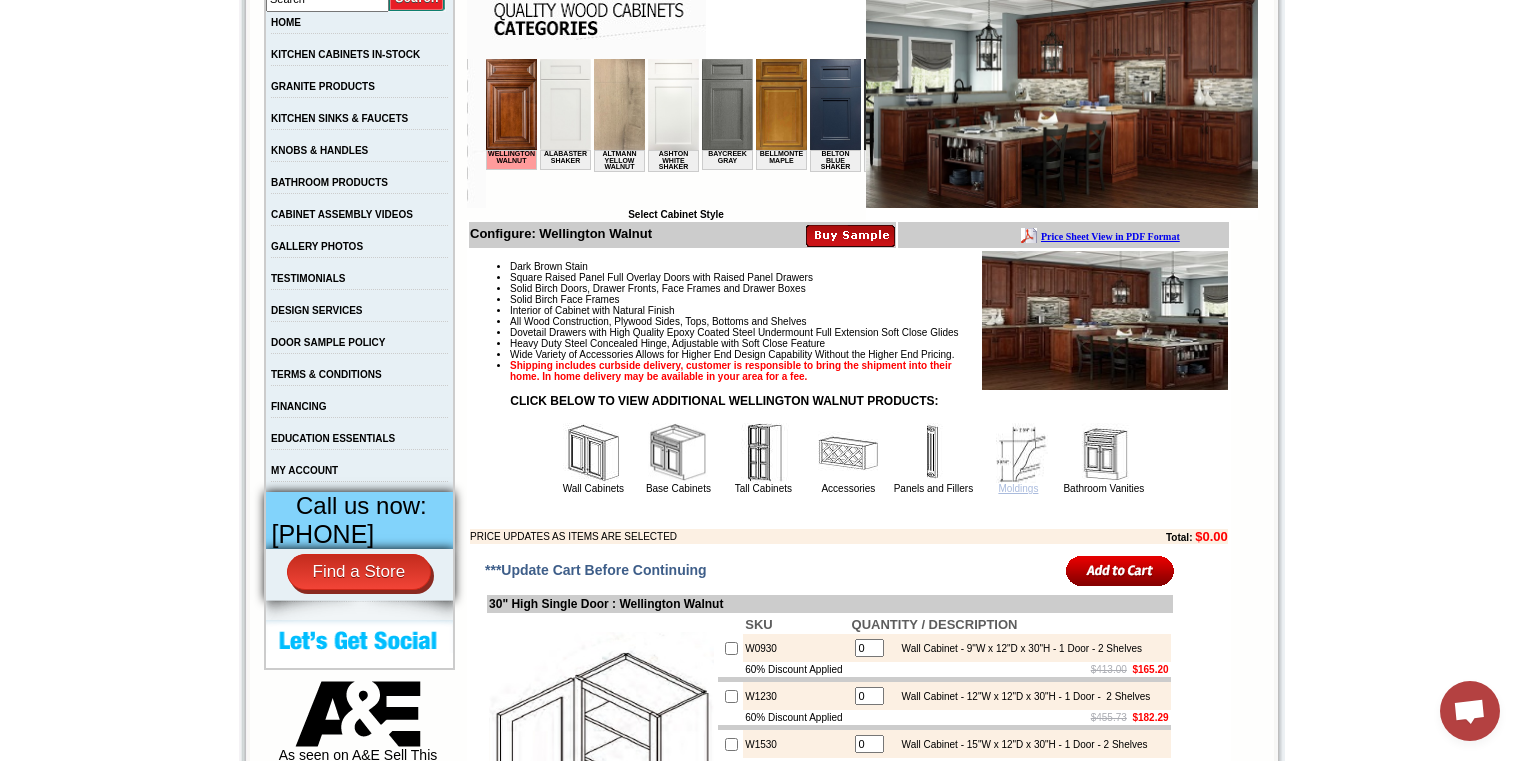 click on "Moldings" at bounding box center [1018, 488] 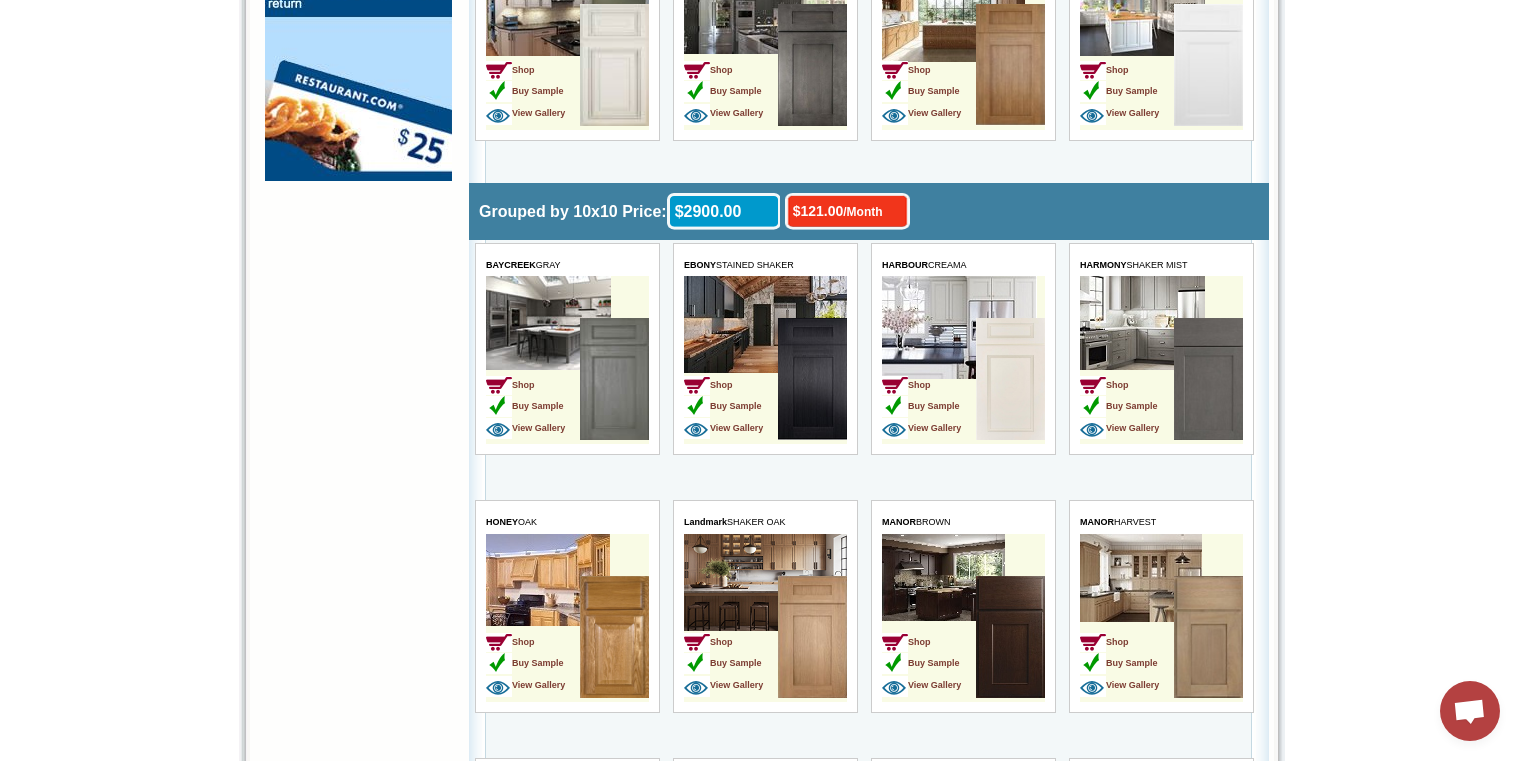 scroll, scrollTop: 1760, scrollLeft: 0, axis: vertical 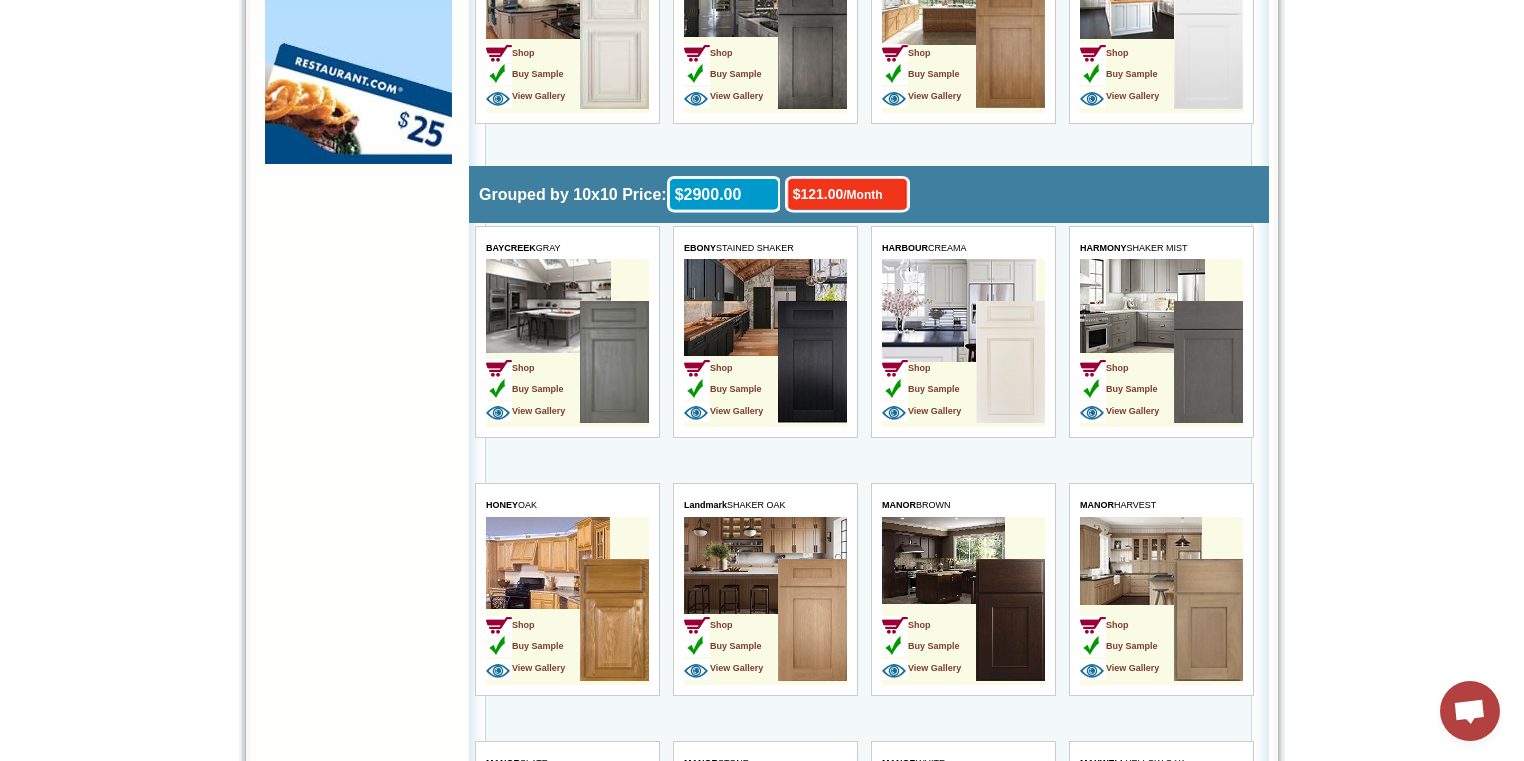 click at bounding box center (1010, 620) 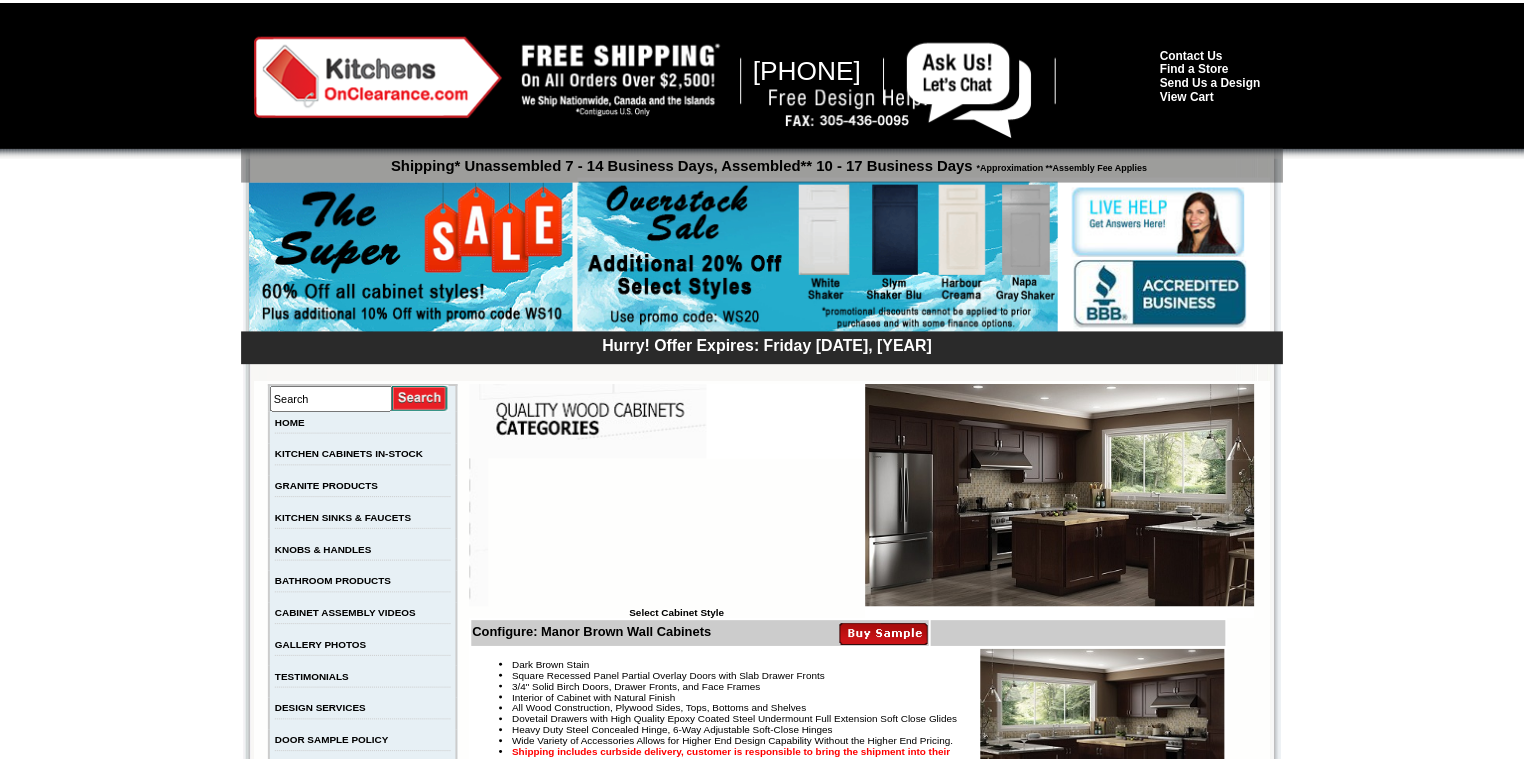 scroll, scrollTop: 0, scrollLeft: 0, axis: both 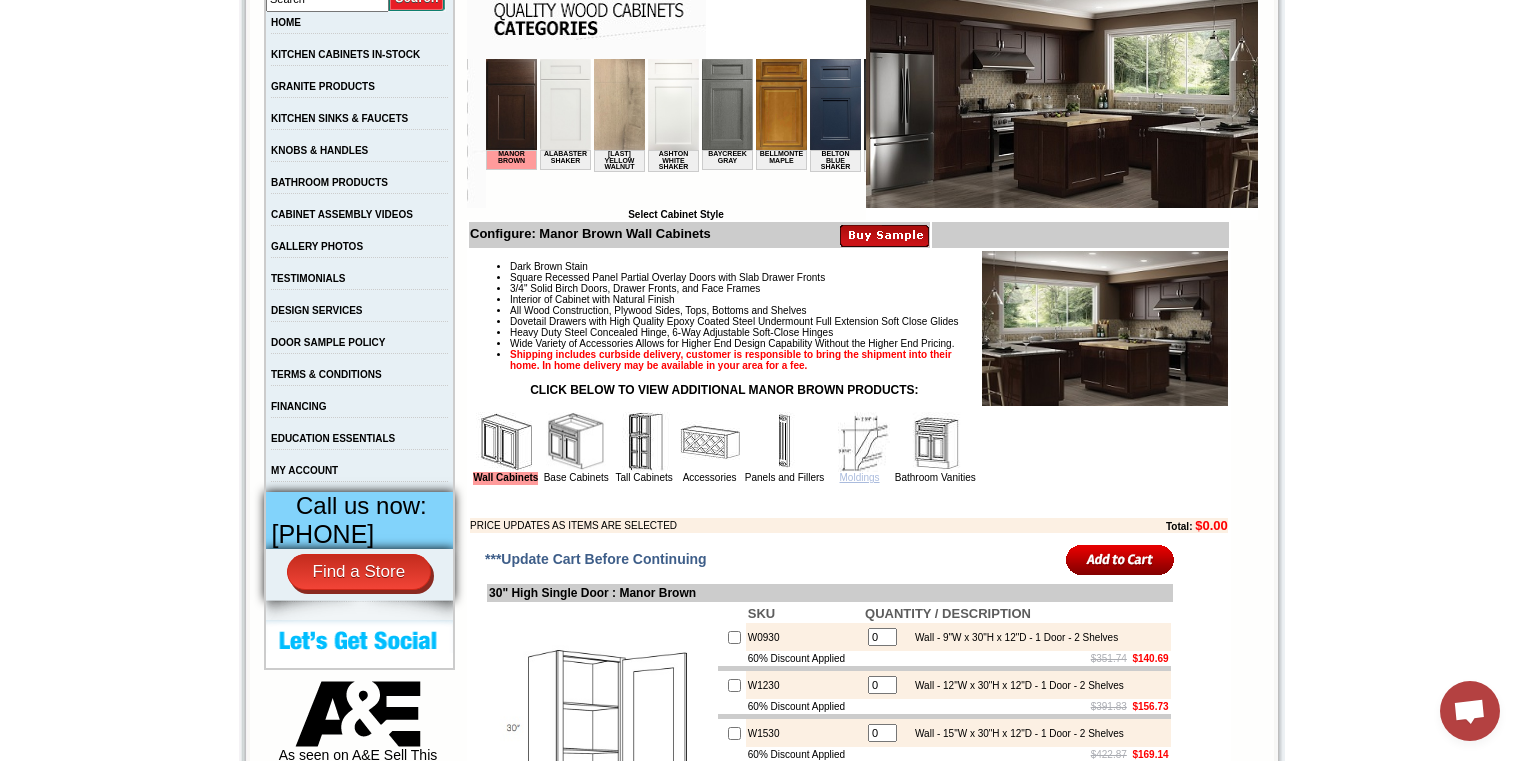 click on "Moldings" at bounding box center [860, 477] 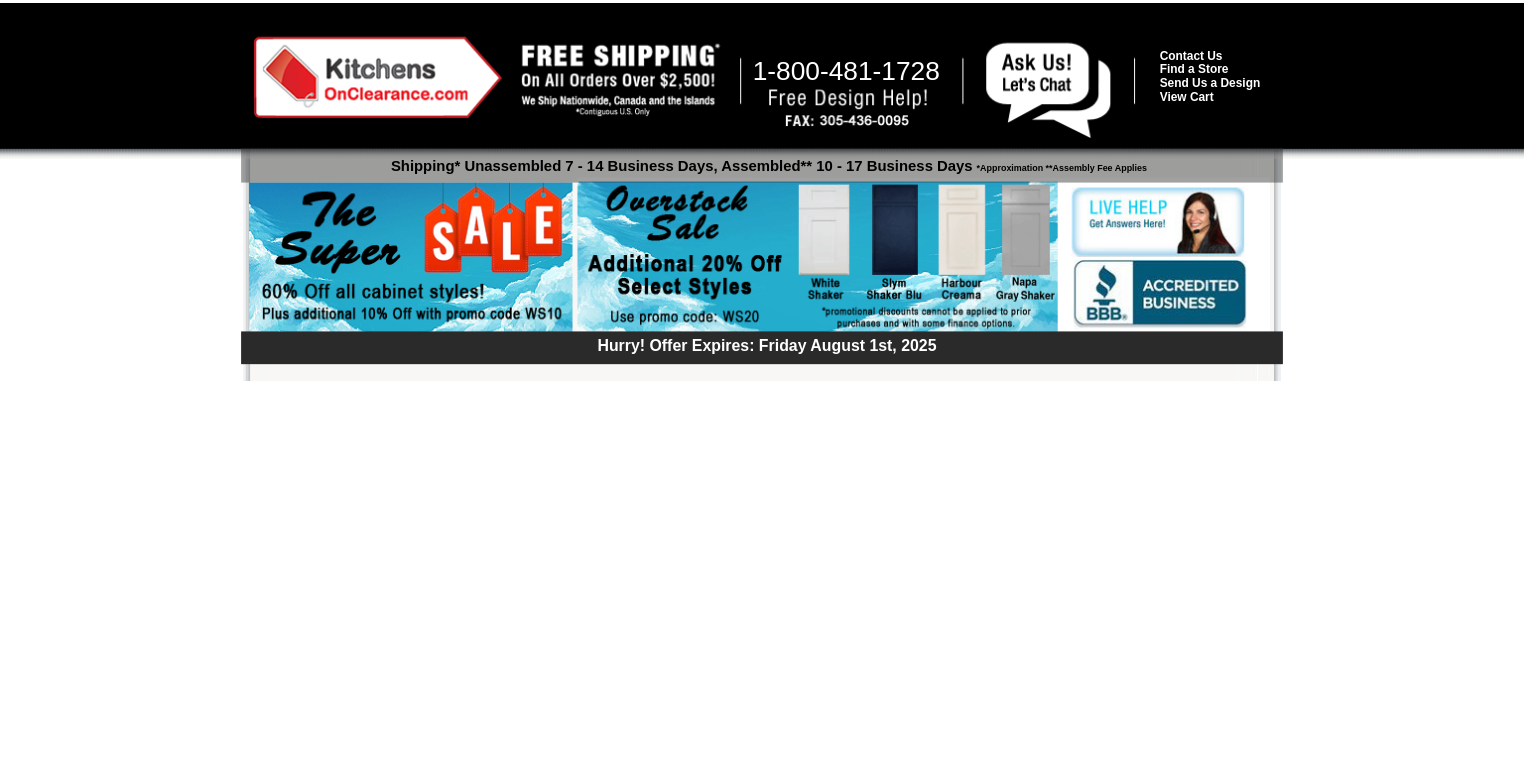 scroll, scrollTop: 0, scrollLeft: 0, axis: both 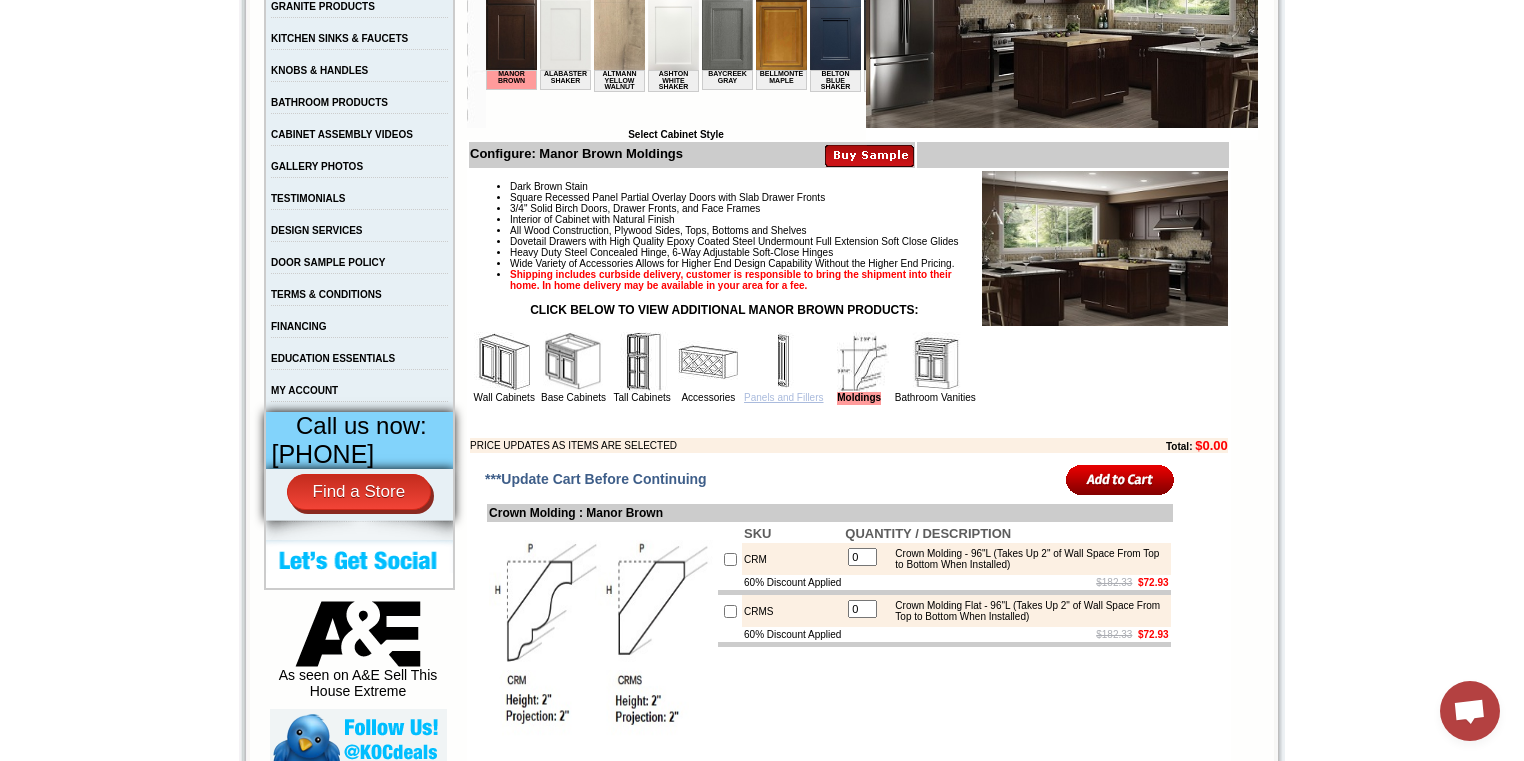 click on "Panels and Fillers" at bounding box center [783, 397] 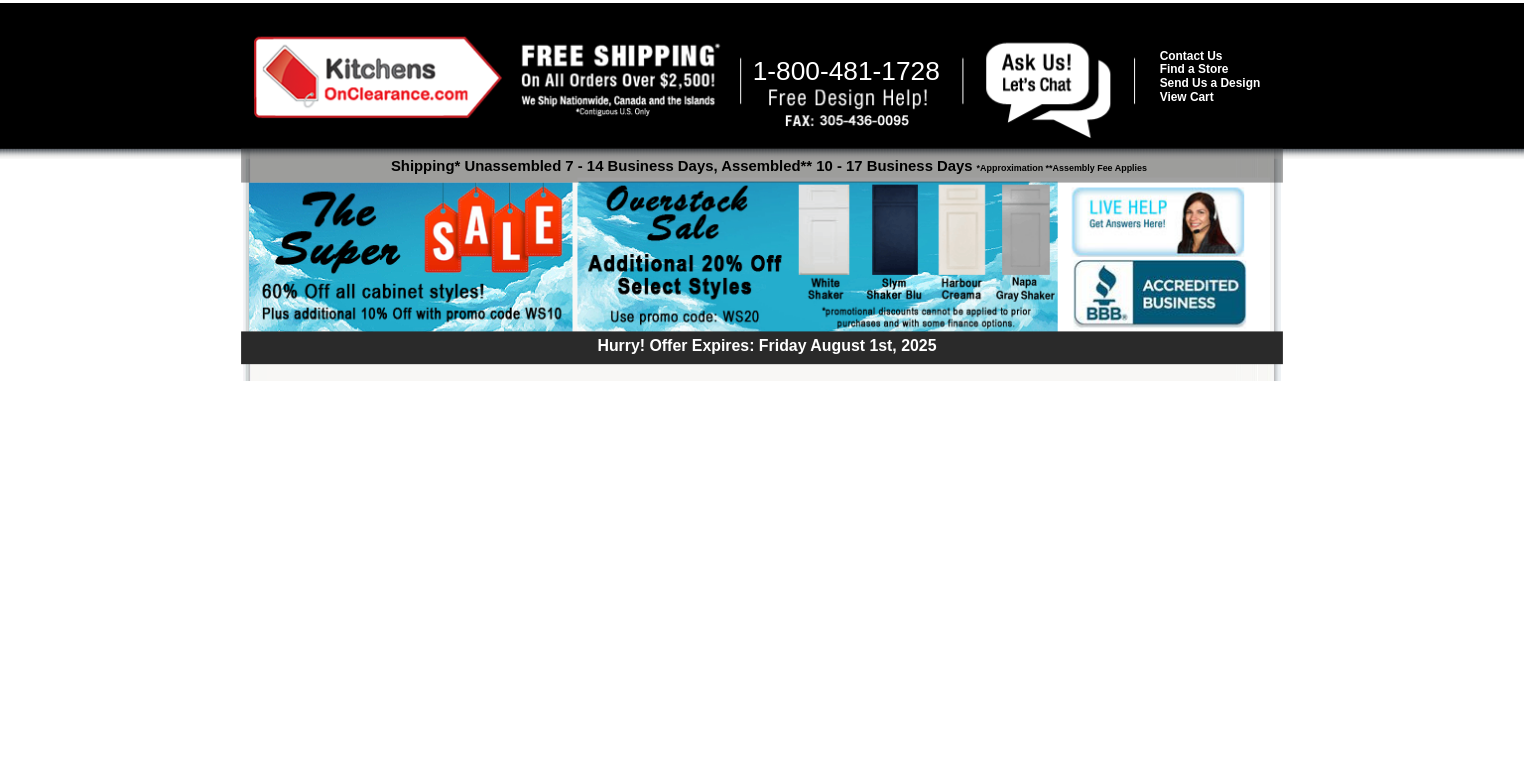 scroll, scrollTop: 0, scrollLeft: 0, axis: both 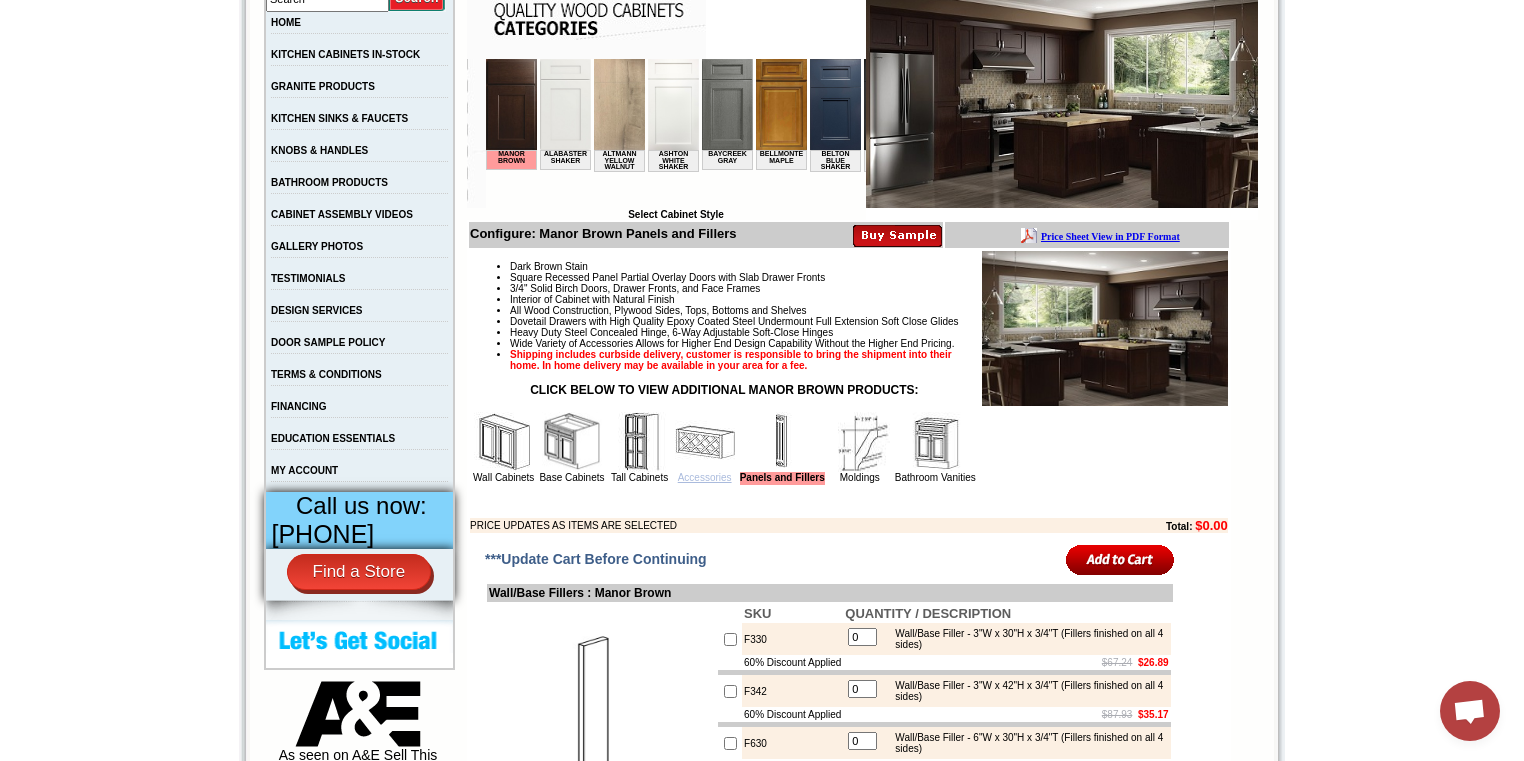 click on "Accessories" at bounding box center [705, 477] 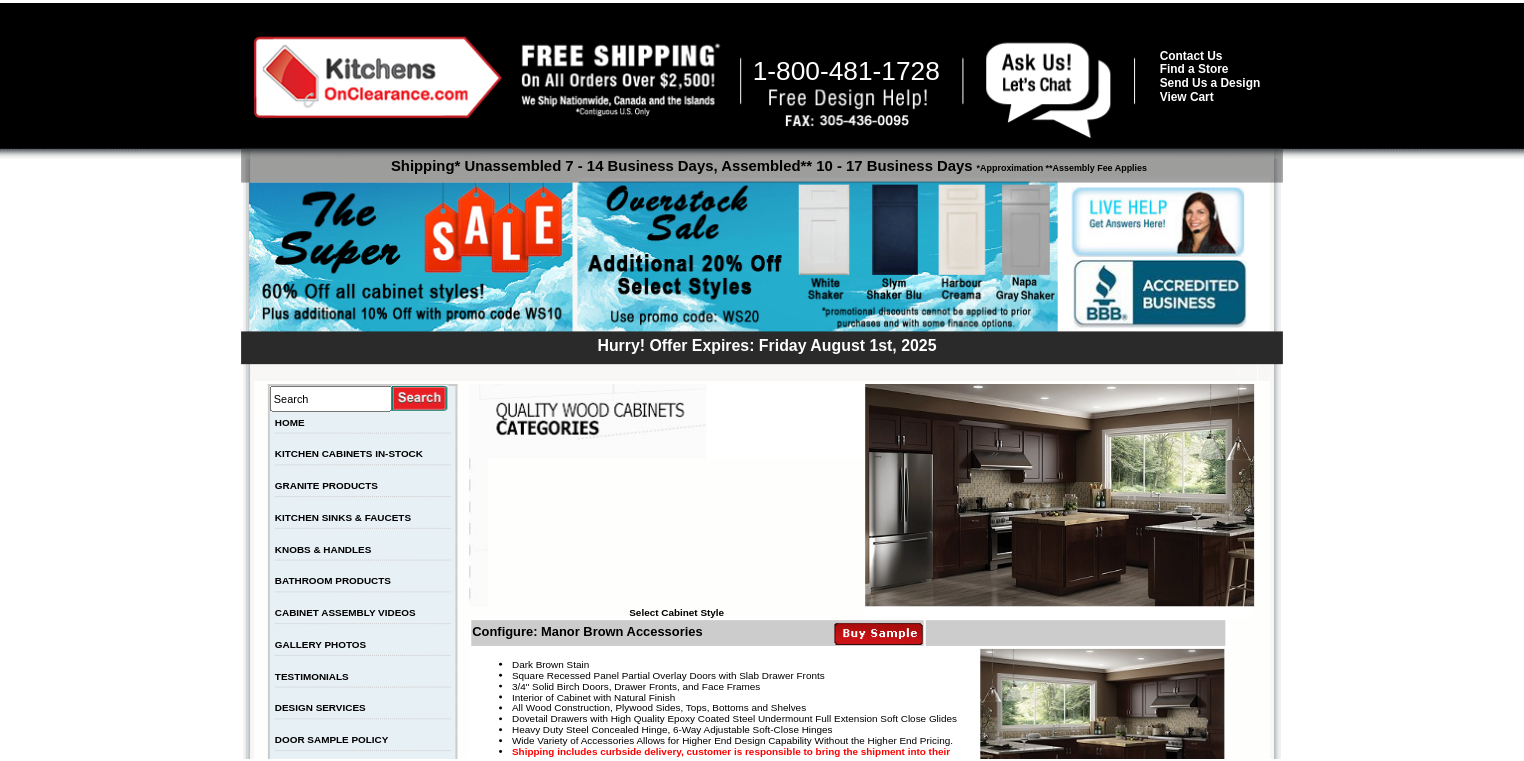 scroll, scrollTop: 0, scrollLeft: 0, axis: both 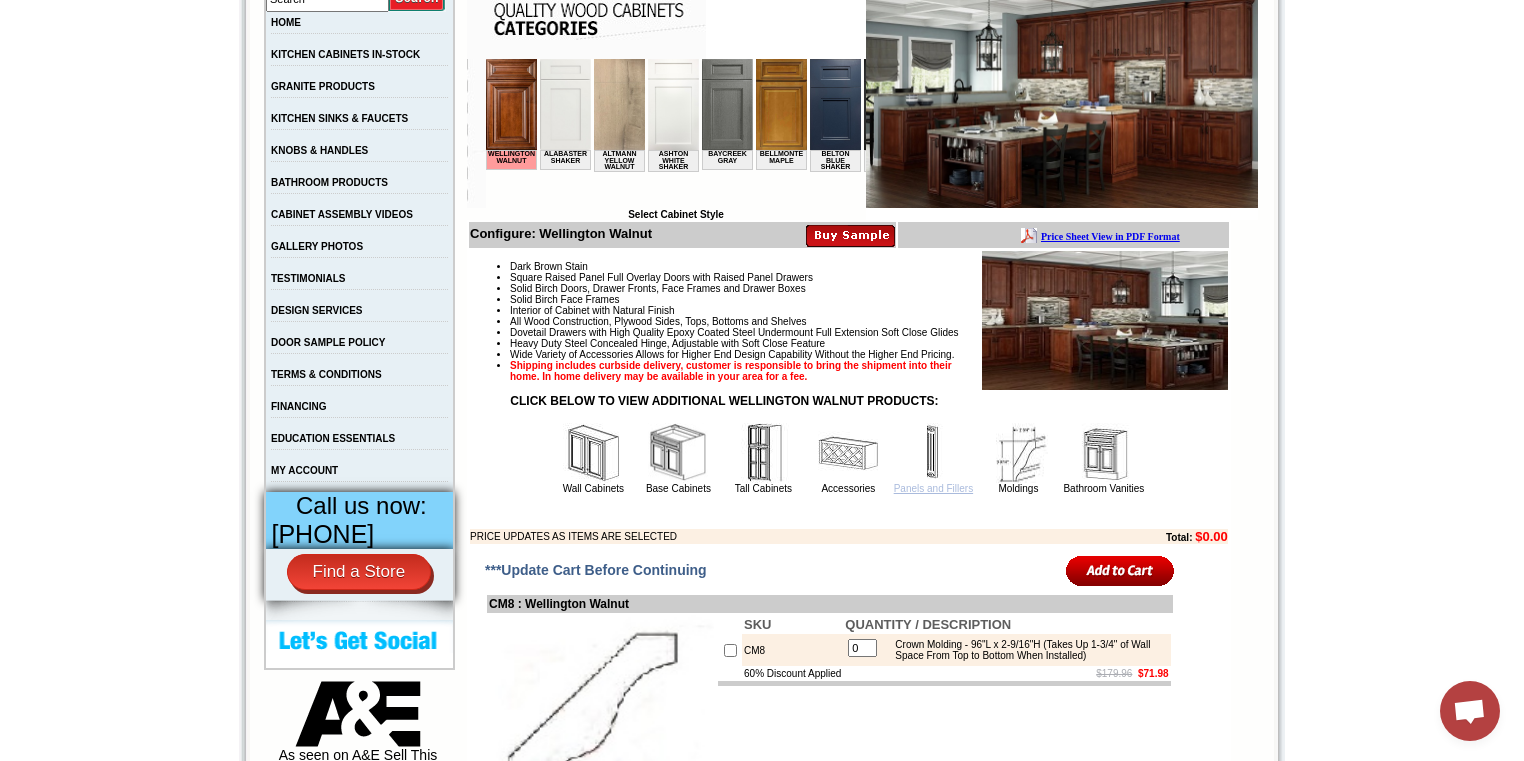 click on "Panels and Fillers" at bounding box center [933, 488] 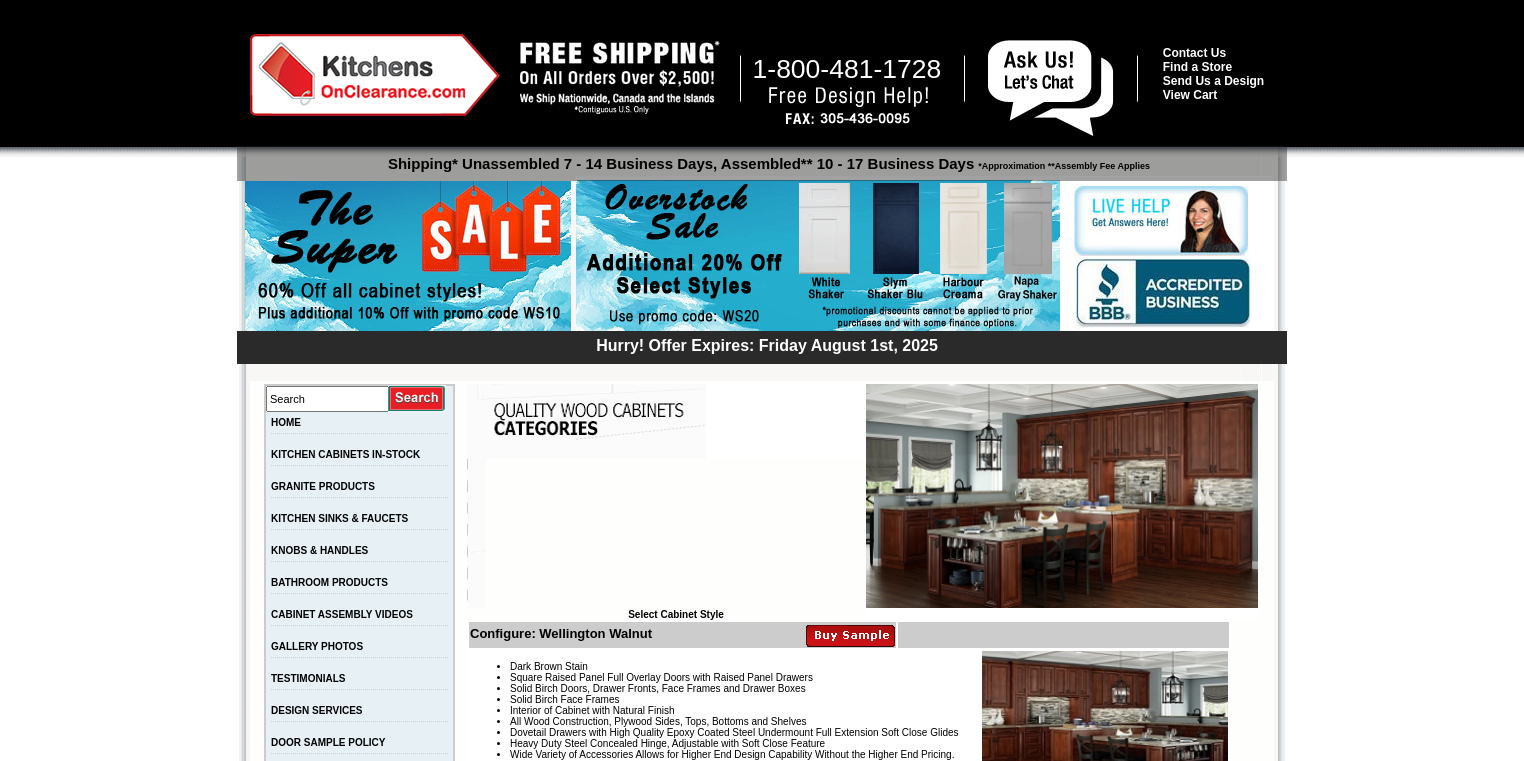 scroll, scrollTop: 0, scrollLeft: 0, axis: both 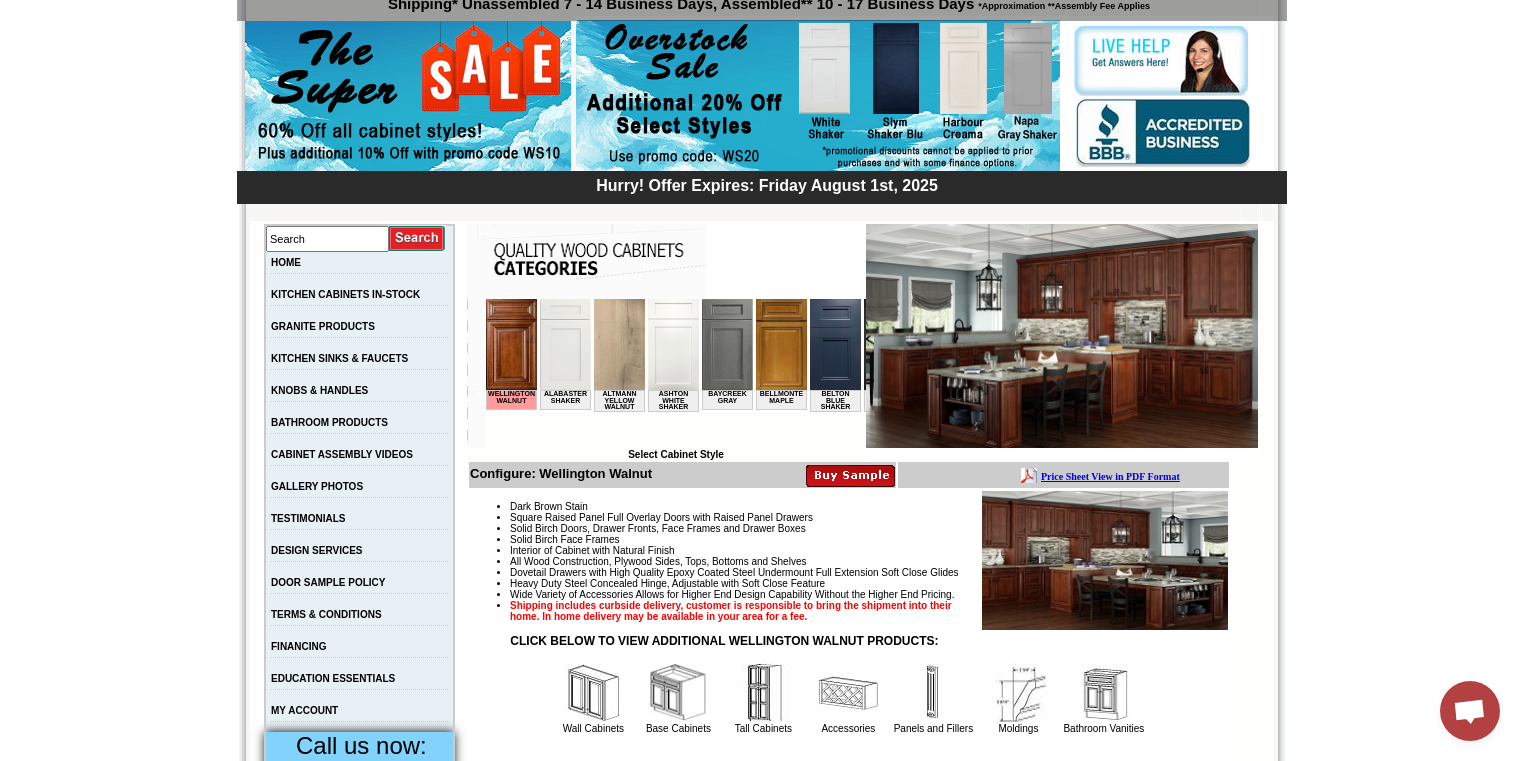 click at bounding box center (511, 344) 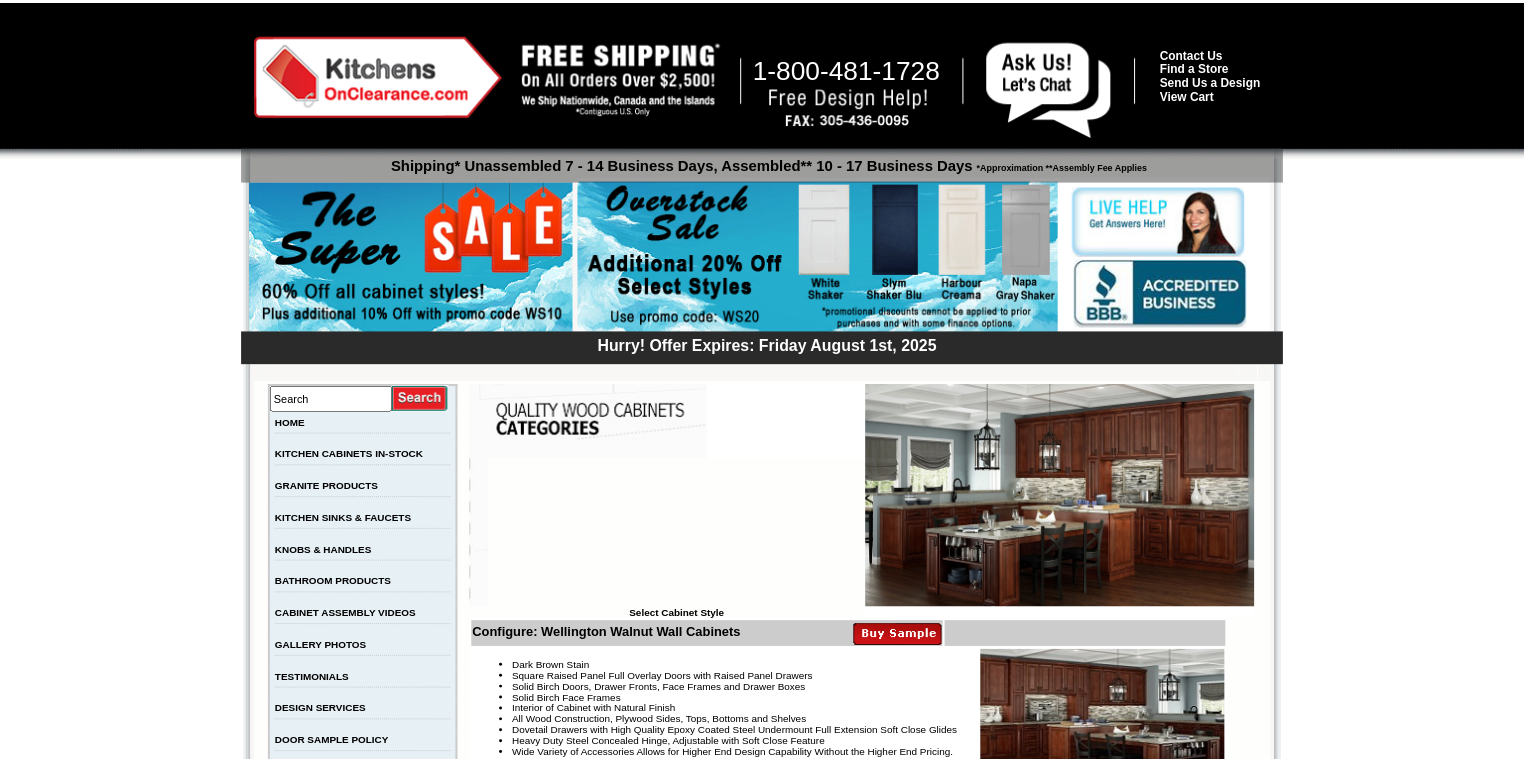 scroll, scrollTop: 0, scrollLeft: 0, axis: both 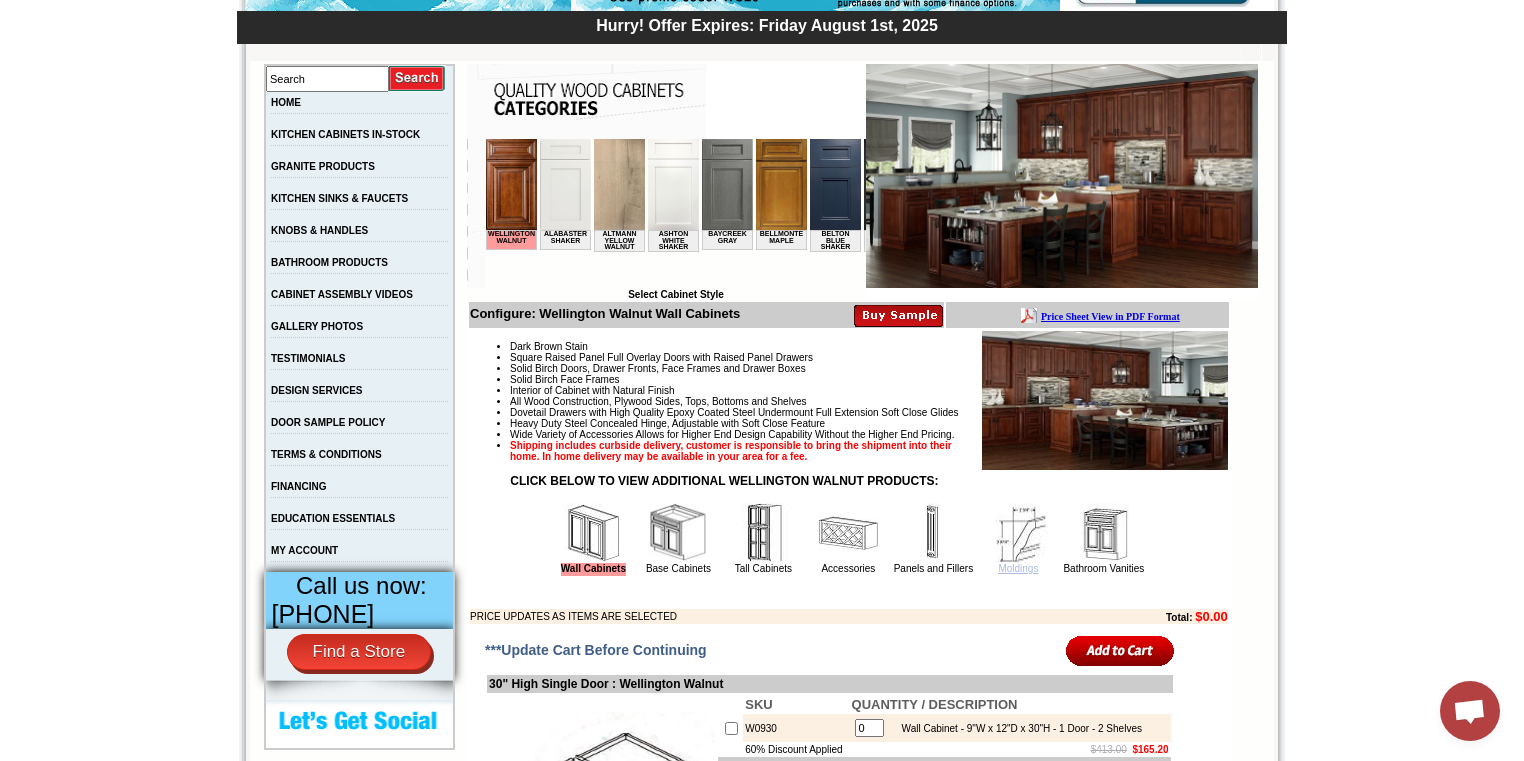 click on "Moldings" at bounding box center [1018, 568] 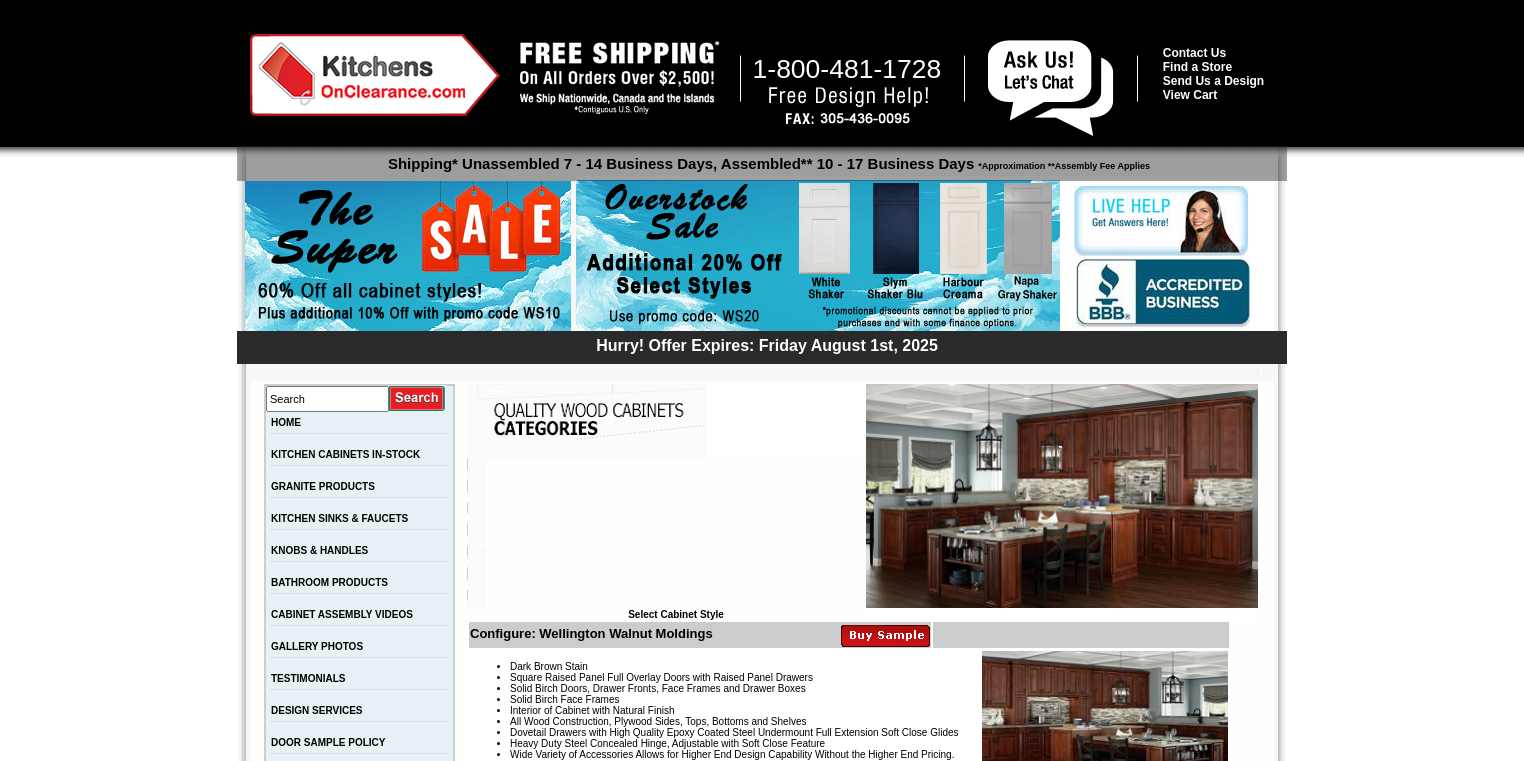 scroll, scrollTop: 0, scrollLeft: 0, axis: both 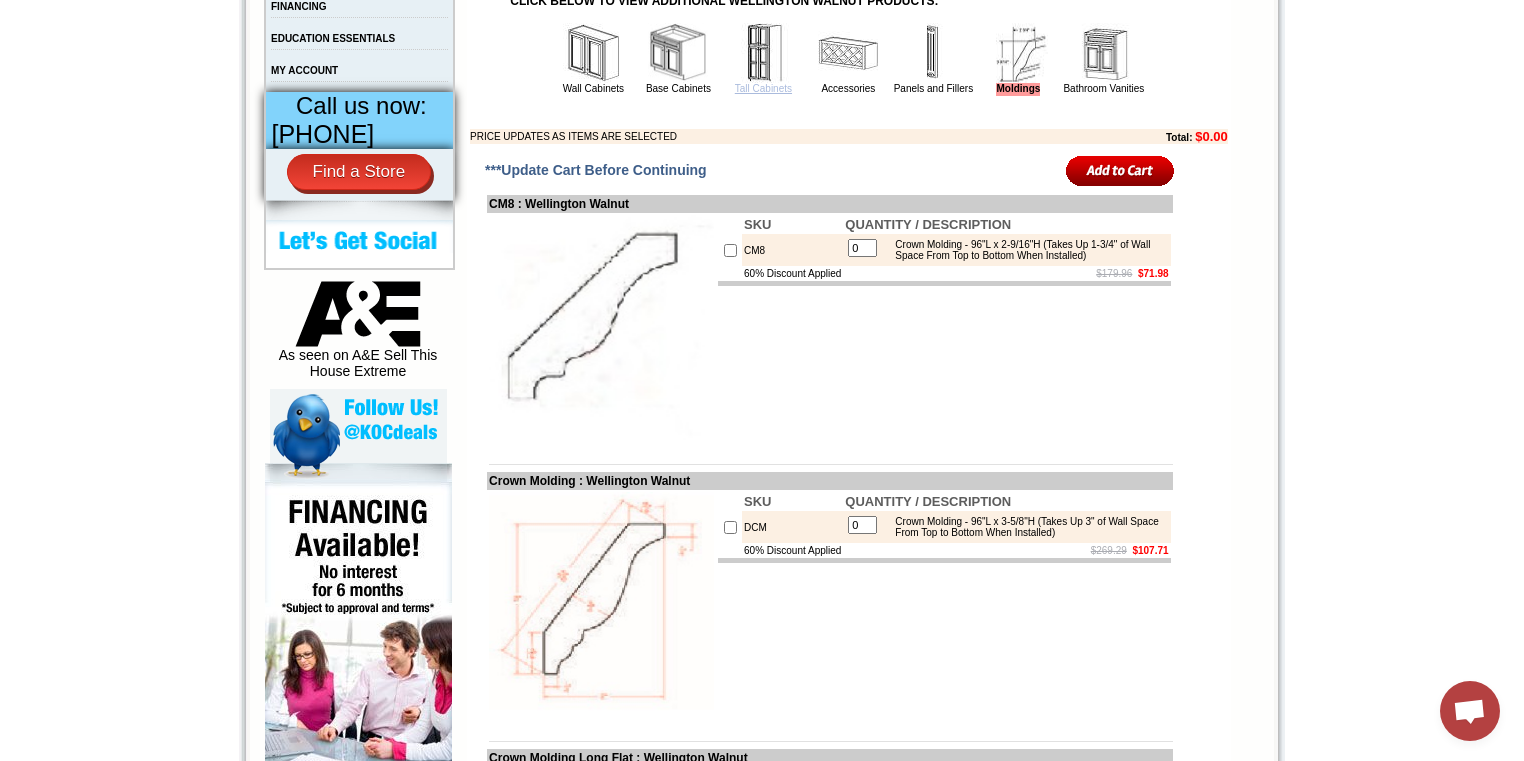 click on "Tall Cabinets" at bounding box center (763, 88) 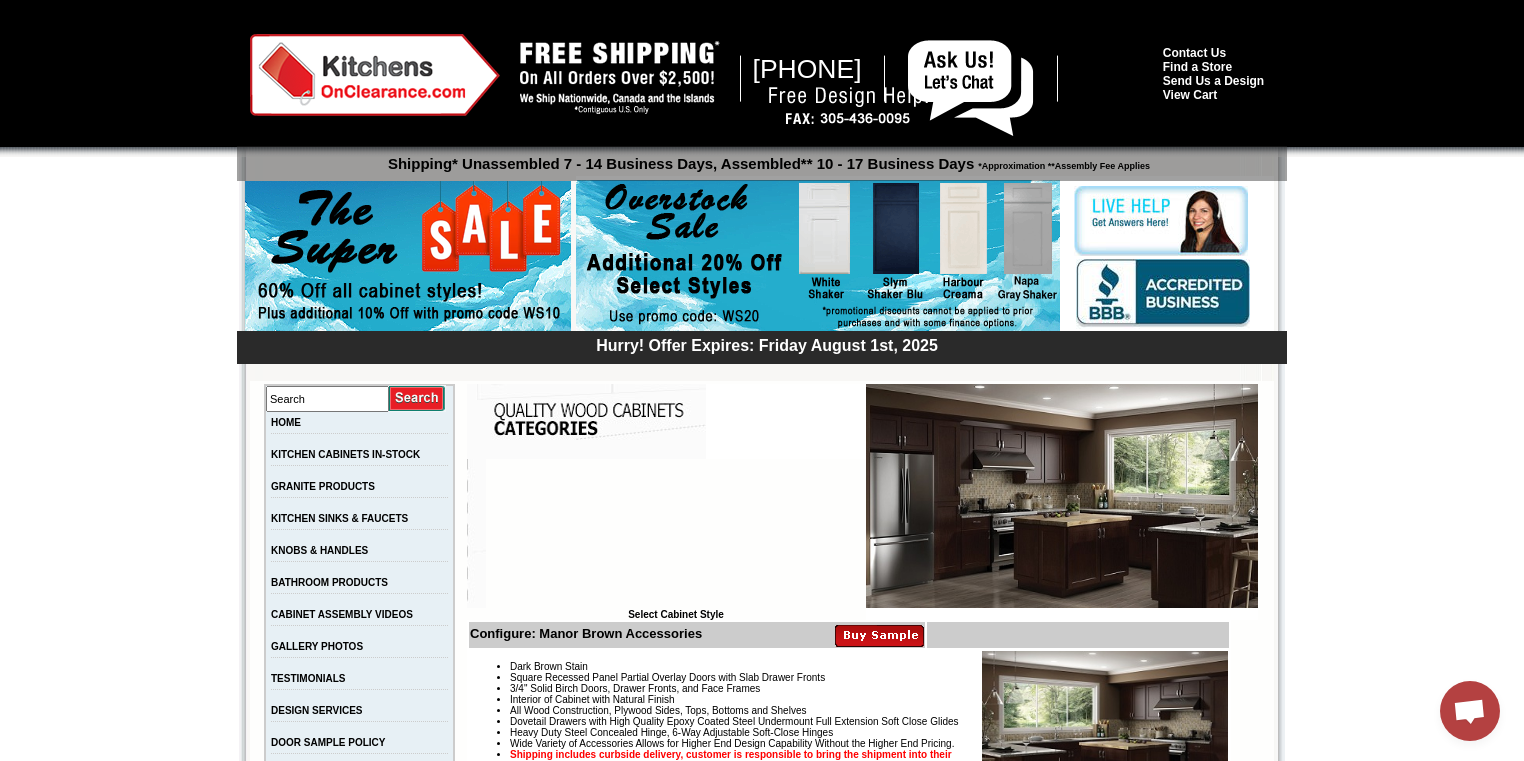 scroll, scrollTop: 4000, scrollLeft: 0, axis: vertical 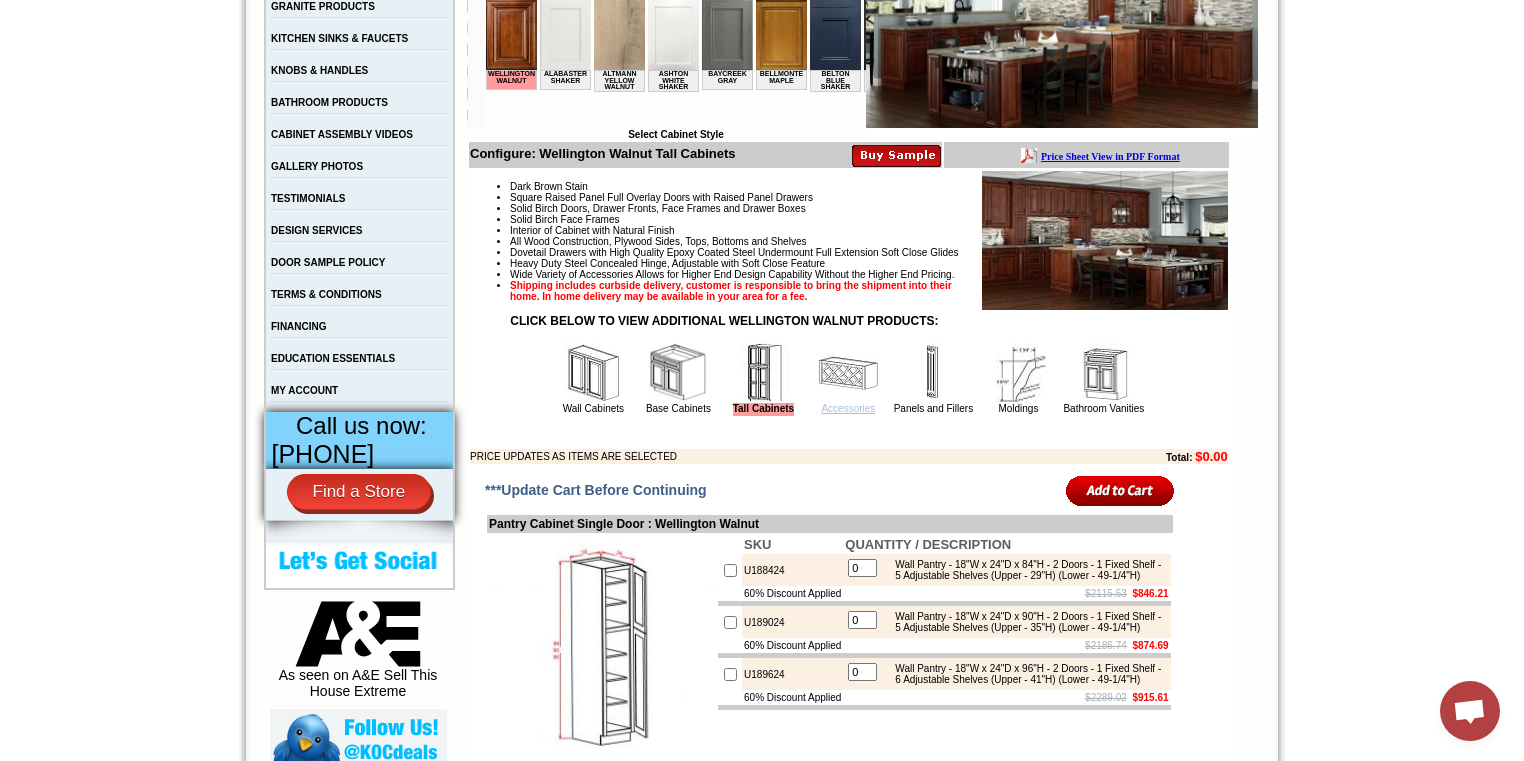 click on "Accessories" at bounding box center (848, 408) 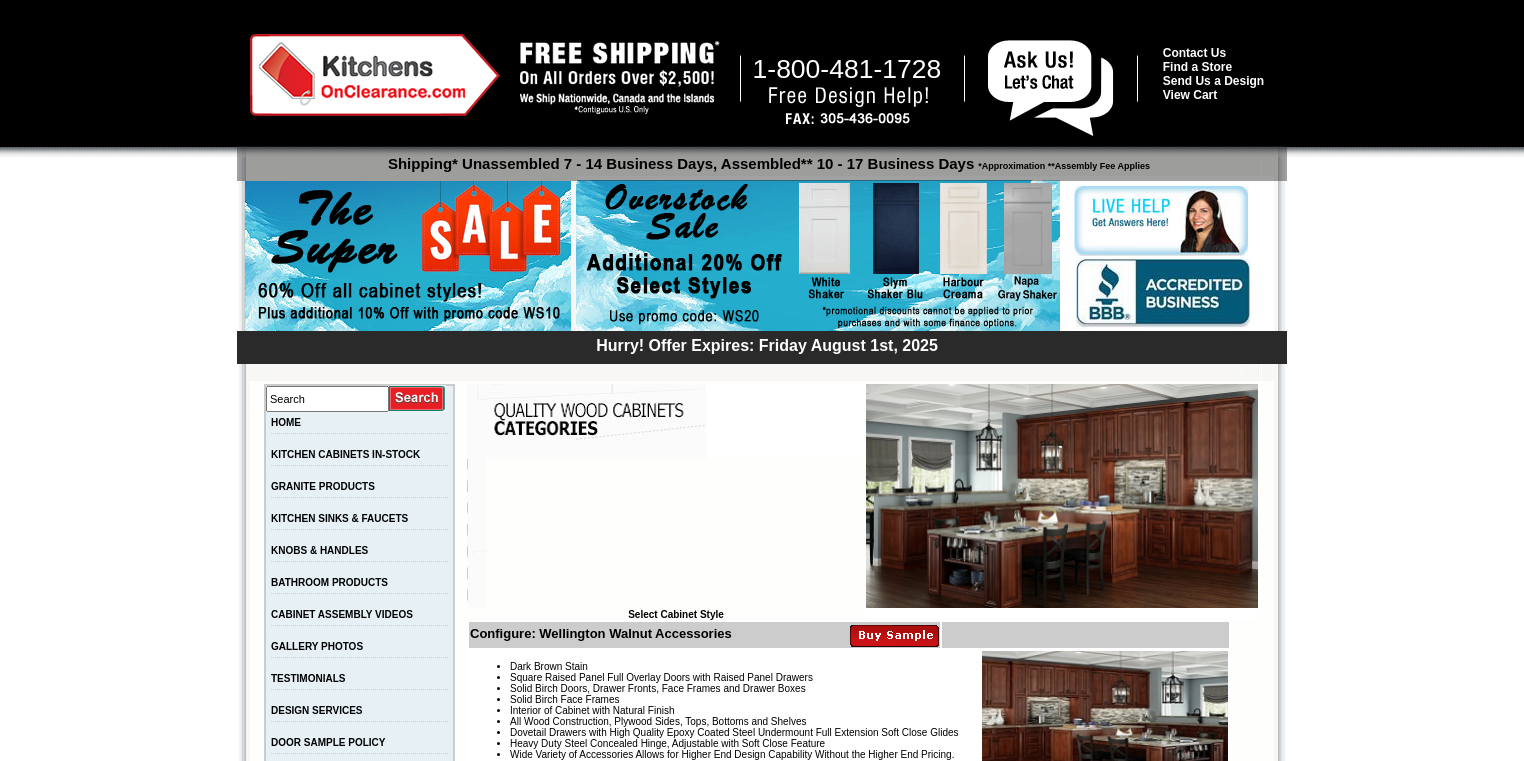 scroll, scrollTop: 0, scrollLeft: 0, axis: both 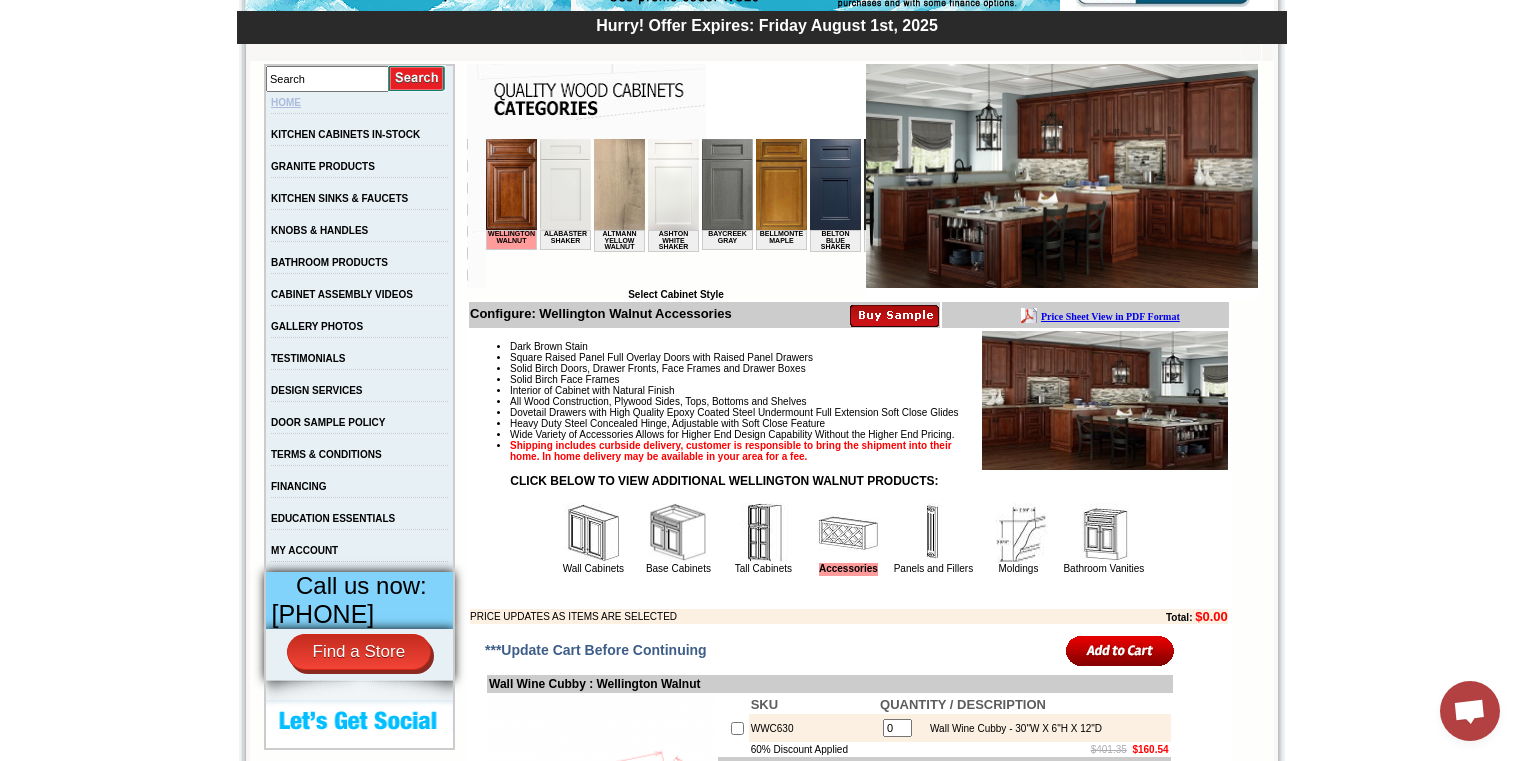 click on "HOME" at bounding box center (286, 102) 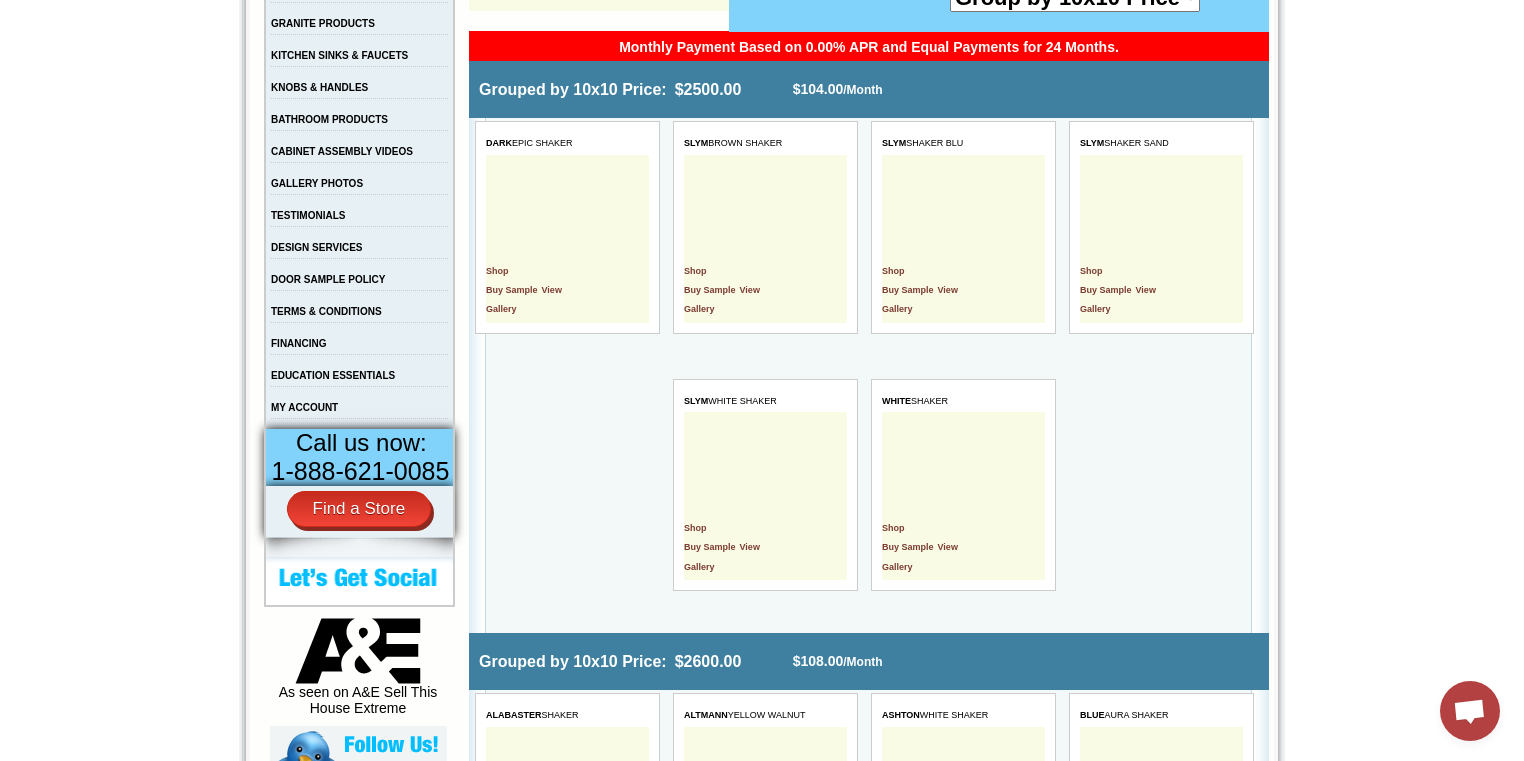 scroll, scrollTop: 320, scrollLeft: 0, axis: vertical 